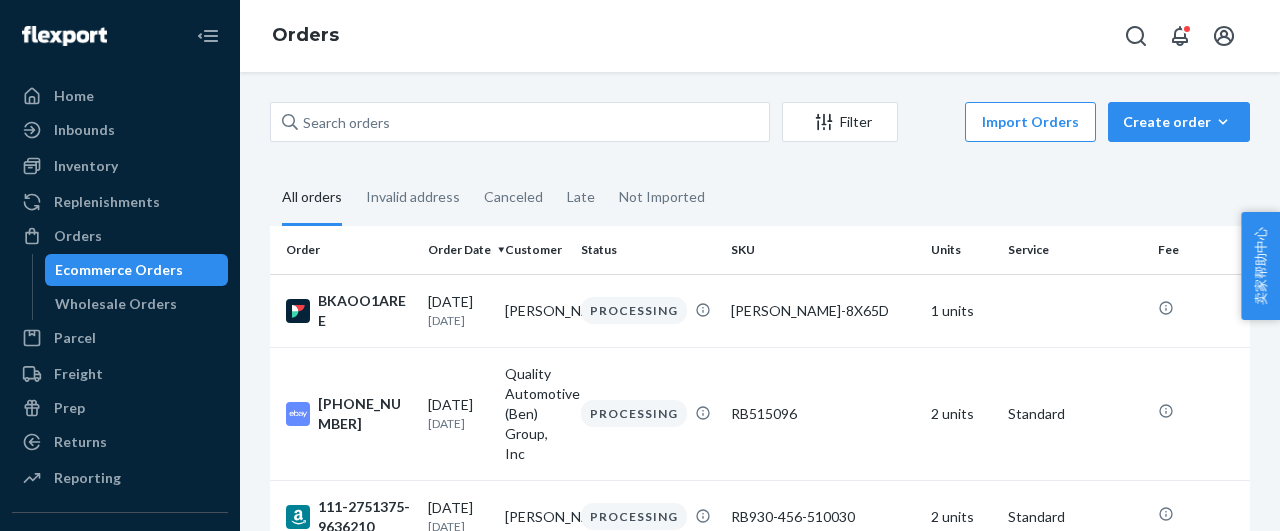 scroll, scrollTop: 0, scrollLeft: 0, axis: both 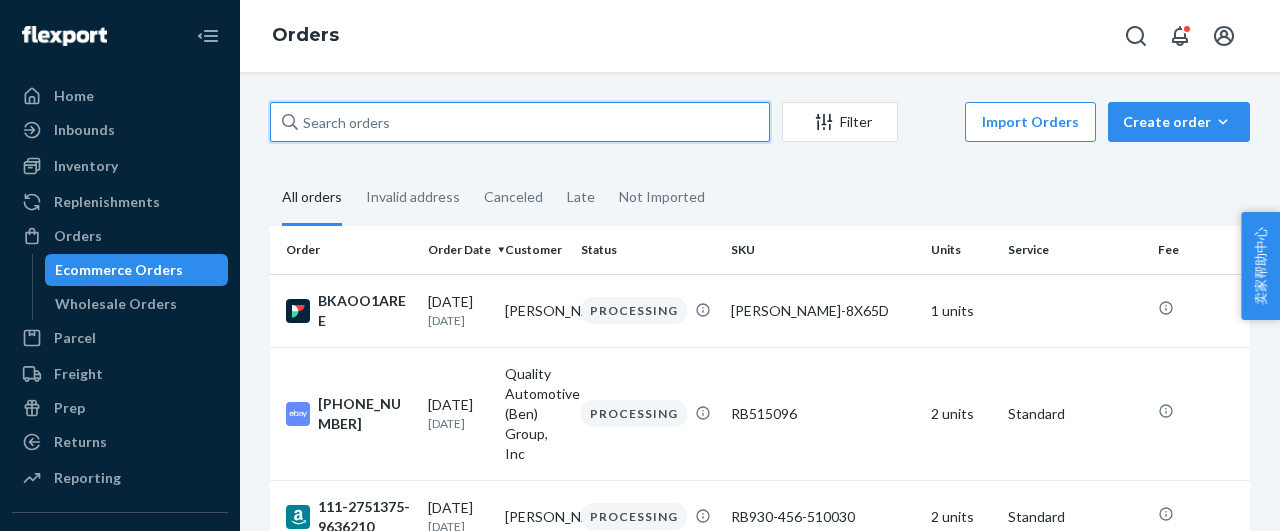 click at bounding box center (520, 122) 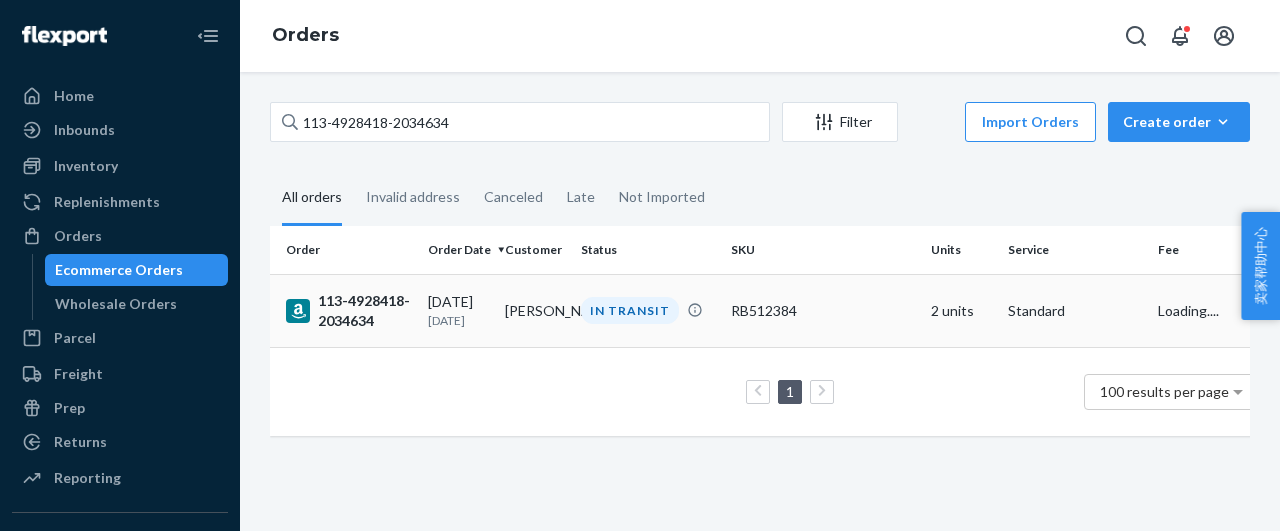 click on "RB512384" at bounding box center (823, 310) 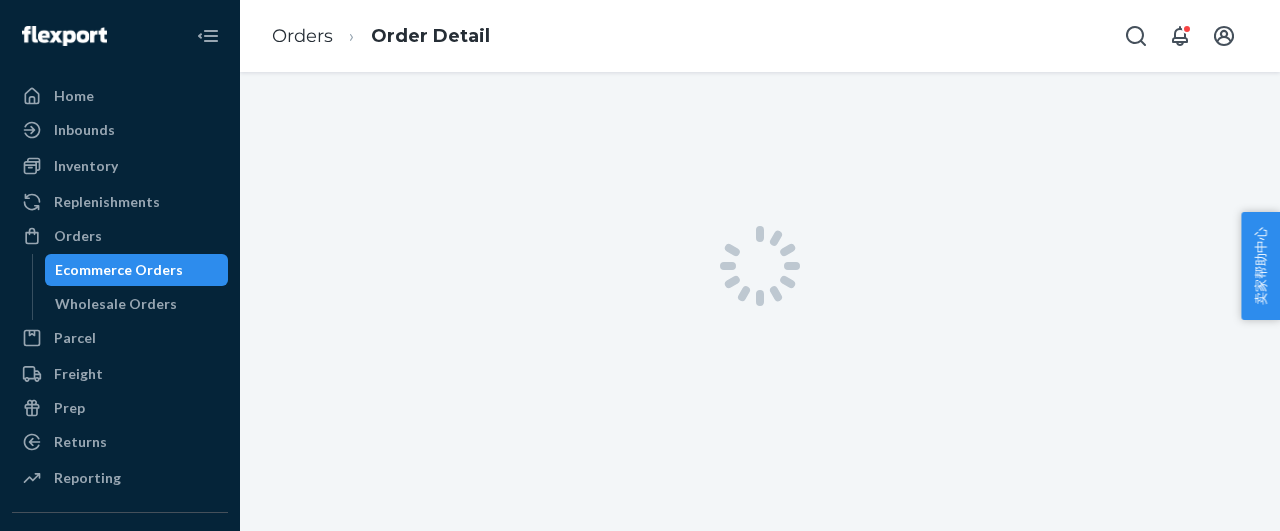 scroll, scrollTop: 0, scrollLeft: 0, axis: both 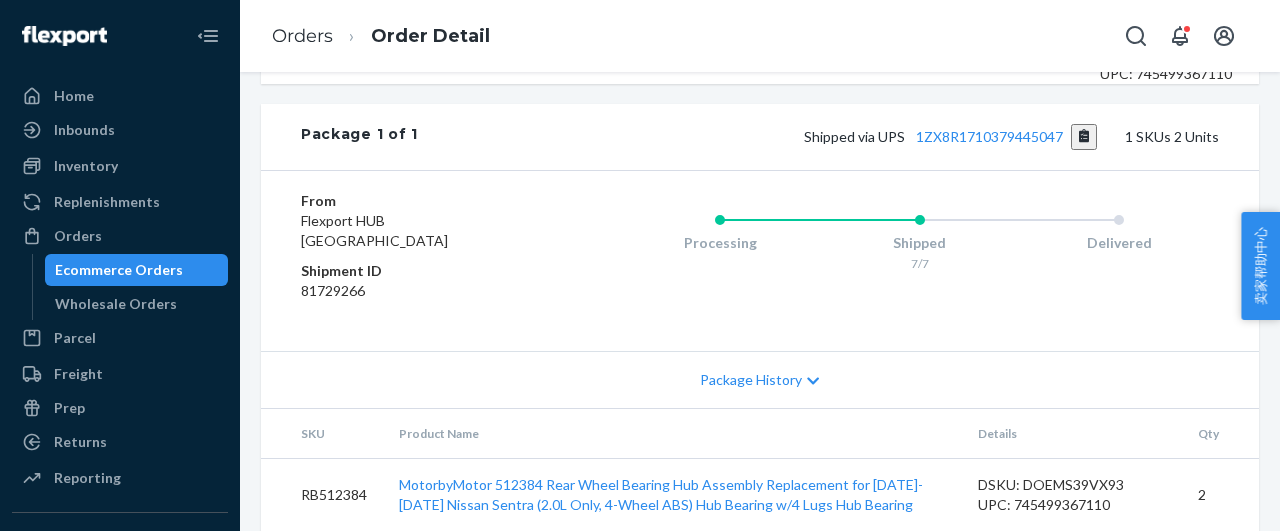 click on "Package History" at bounding box center (751, 380) 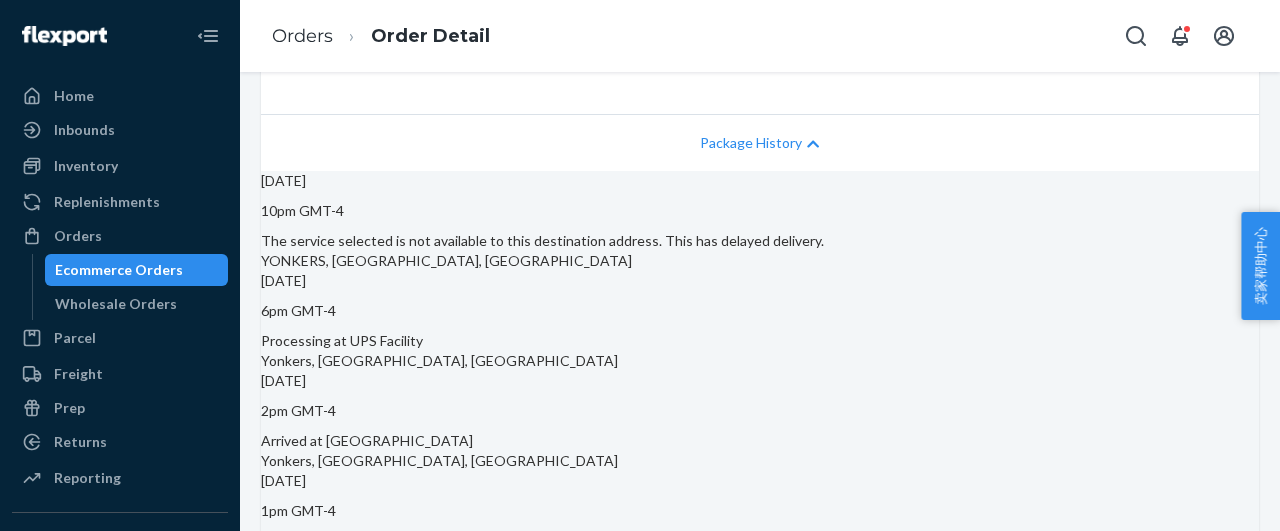 scroll, scrollTop: 1041, scrollLeft: 0, axis: vertical 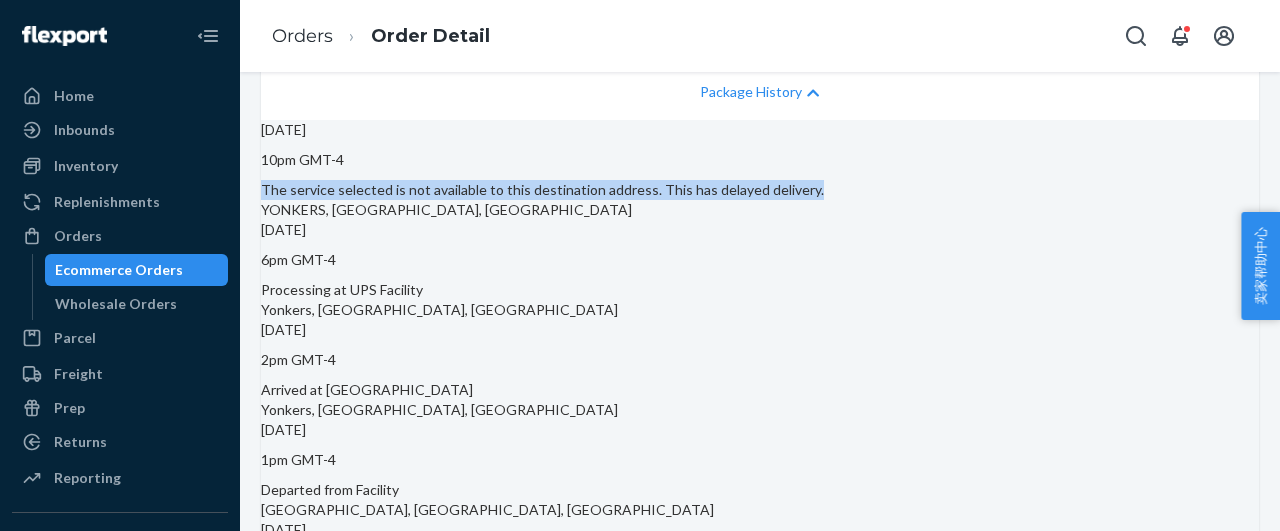 copy on "The service selected is not available to this destination address. This has delayed delivery." 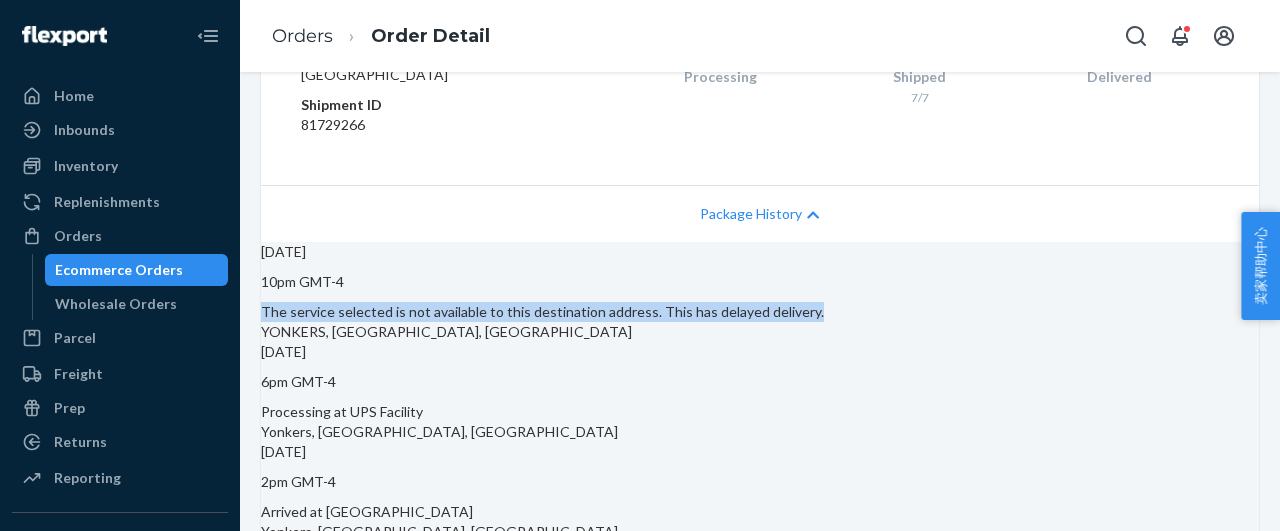 scroll, scrollTop: 1041, scrollLeft: 0, axis: vertical 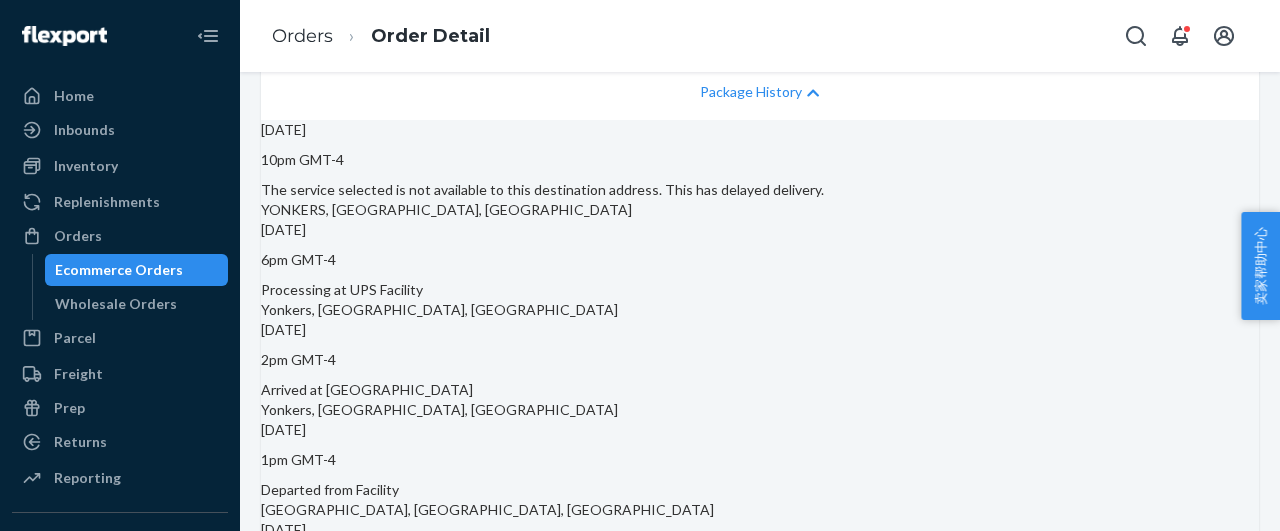 click on "[DATE] 10pm GMT-4 The service selected is not available to this destination address. This has delayed delivery. YONKERS, [GEOGRAPHIC_DATA], [GEOGRAPHIC_DATA] [DATE] 6pm GMT-4 Processing at UPS Facility [GEOGRAPHIC_DATA], [GEOGRAPHIC_DATA], [GEOGRAPHIC_DATA] [DATE] 2pm GMT-4 Arrived at Facility [GEOGRAPHIC_DATA], [GEOGRAPHIC_DATA], [GEOGRAPHIC_DATA] [DATE] 1pm GMT-4 Departed from [GEOGRAPHIC_DATA], [GEOGRAPHIC_DATA], [GEOGRAPHIC_DATA] [DATE] 12am GMT-4 Arrived at [GEOGRAPHIC_DATA], [GEOGRAPHIC_DATA], [GEOGRAPHIC_DATA] [DATE] 5am GMT-4 Package scanned for pick up from sort center [GEOGRAPHIC_DATA], [GEOGRAPHIC_DATA], [GEOGRAPHIC_DATA] [DATE] 5am GMT-4 Shipper created a label, UPS has not received the package yet." at bounding box center (760, 460) 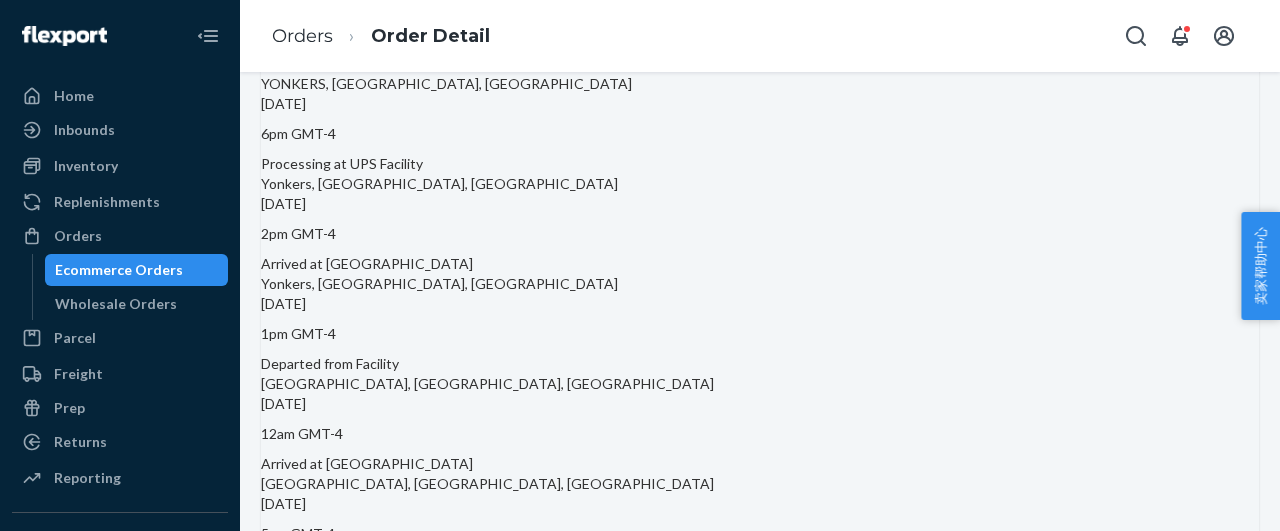 scroll, scrollTop: 1000, scrollLeft: 0, axis: vertical 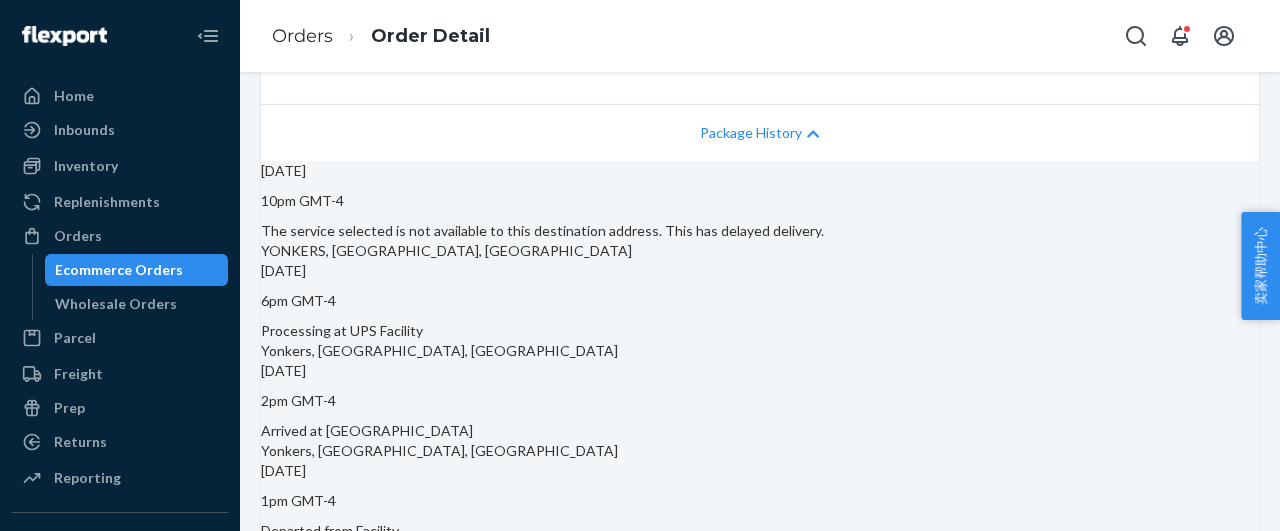 click on "卖家帮助中心" at bounding box center [1260, 266] 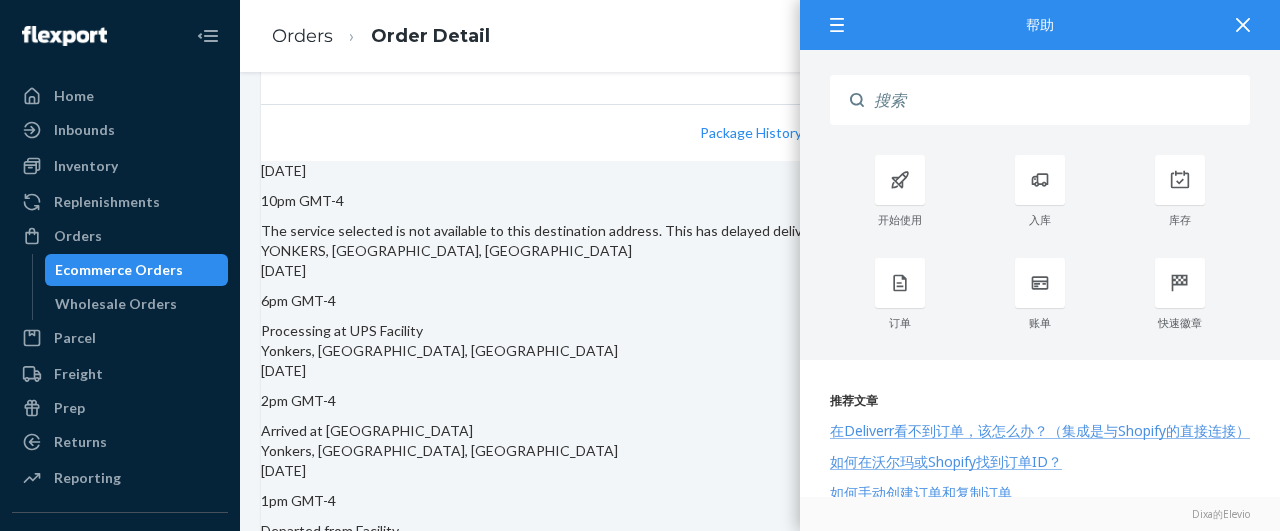 click on "Package History" at bounding box center (760, 132) 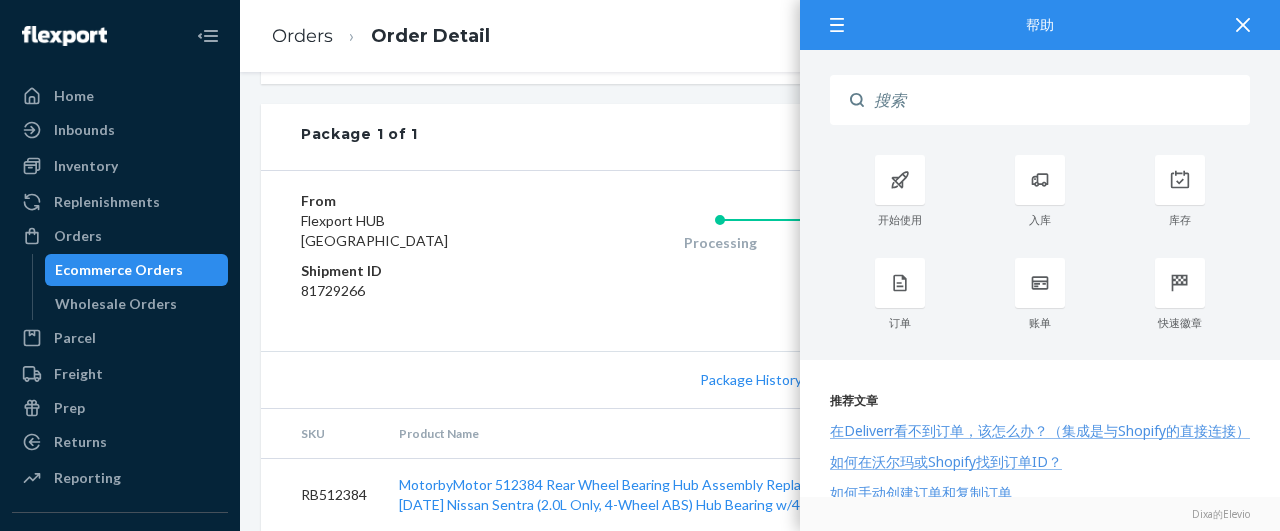 drag, startPoint x: 1239, startPoint y: 18, endPoint x: 1179, endPoint y: 107, distance: 107.33592 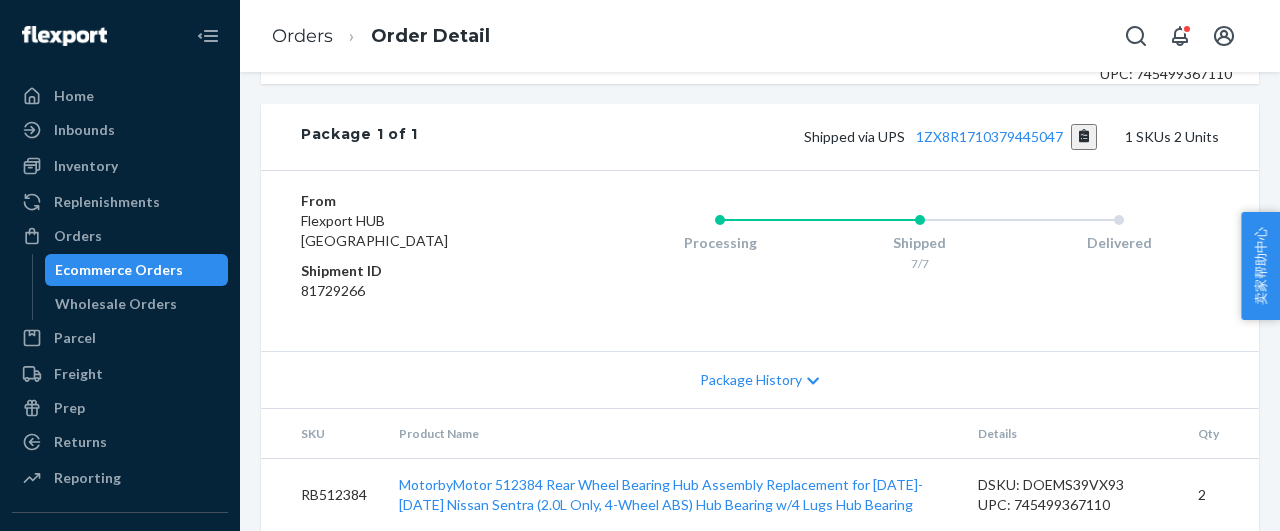 scroll, scrollTop: 874, scrollLeft: 0, axis: vertical 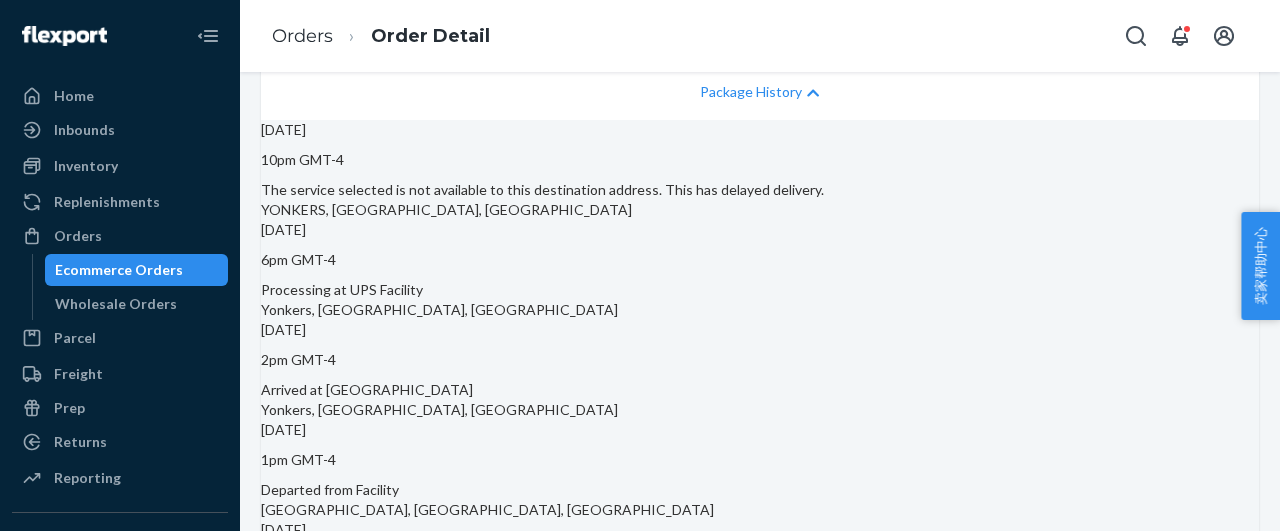 click on "From Flexport [GEOGRAPHIC_DATA] Shipment ID 81729266 Processing Shipped 7/7 Delivered" at bounding box center (760, -28) 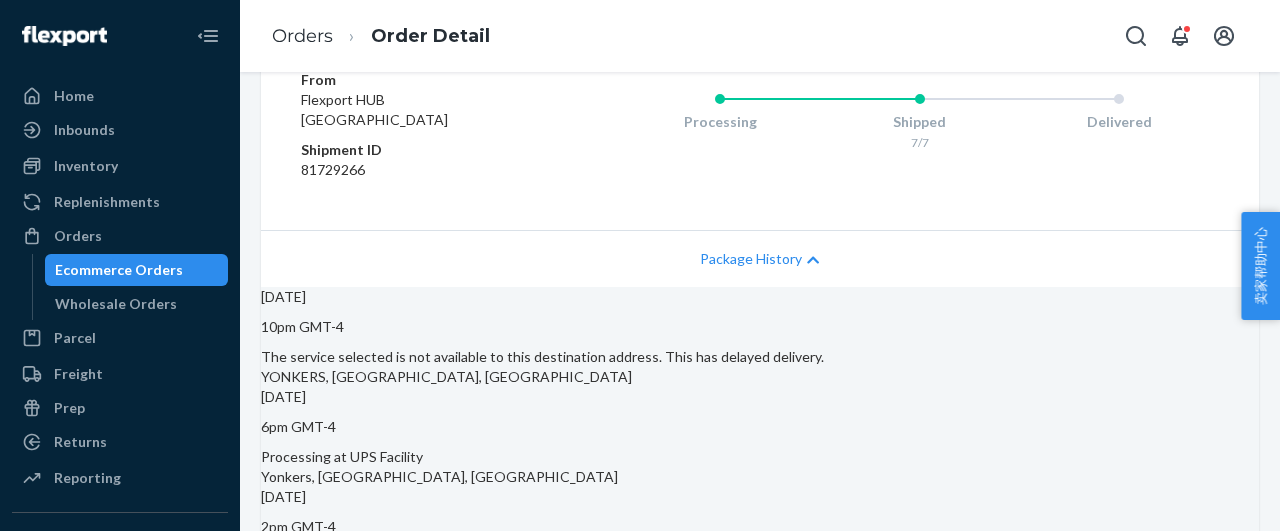 scroll, scrollTop: 1374, scrollLeft: 0, axis: vertical 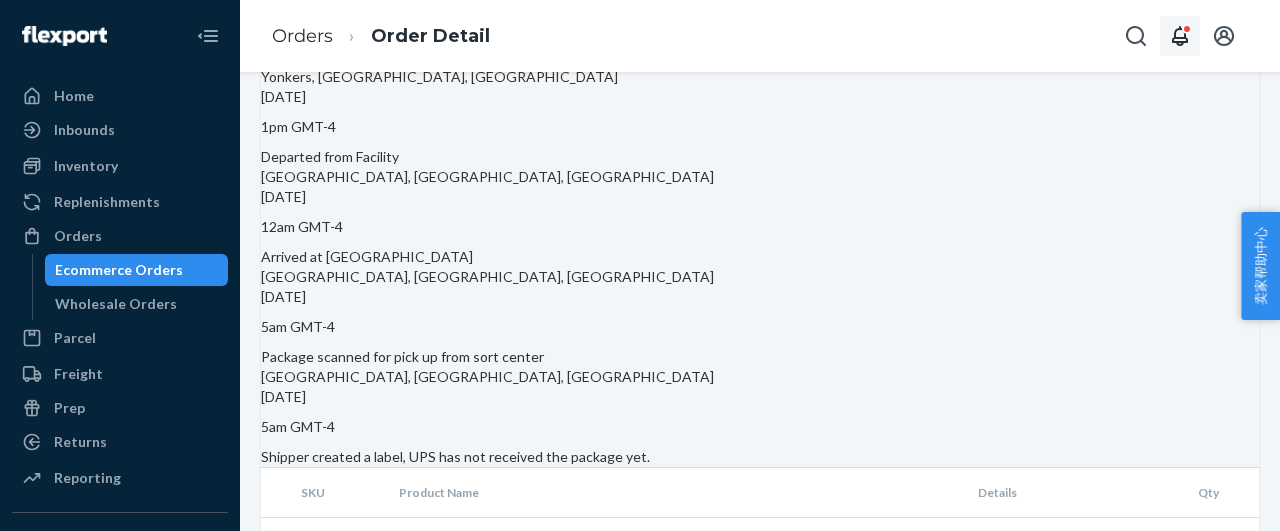 click 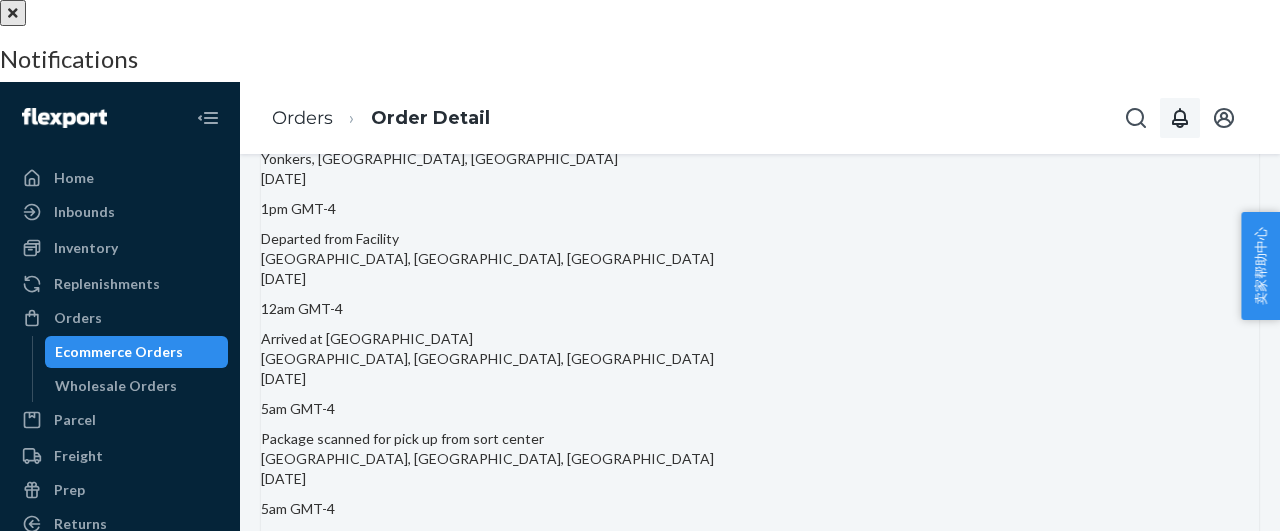 click at bounding box center (640, 0) 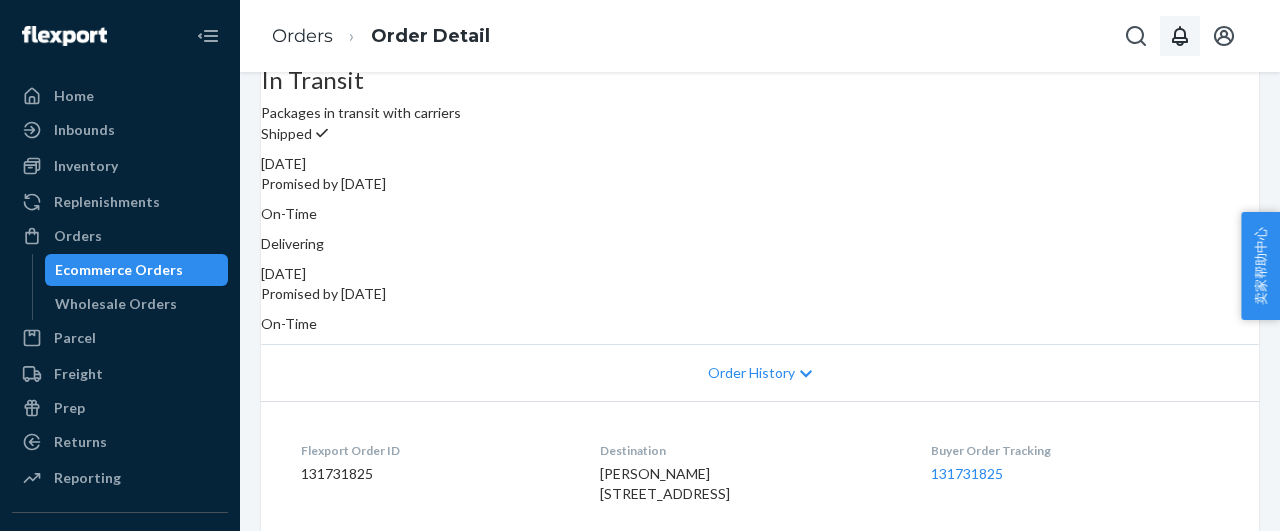 scroll, scrollTop: 0, scrollLeft: 0, axis: both 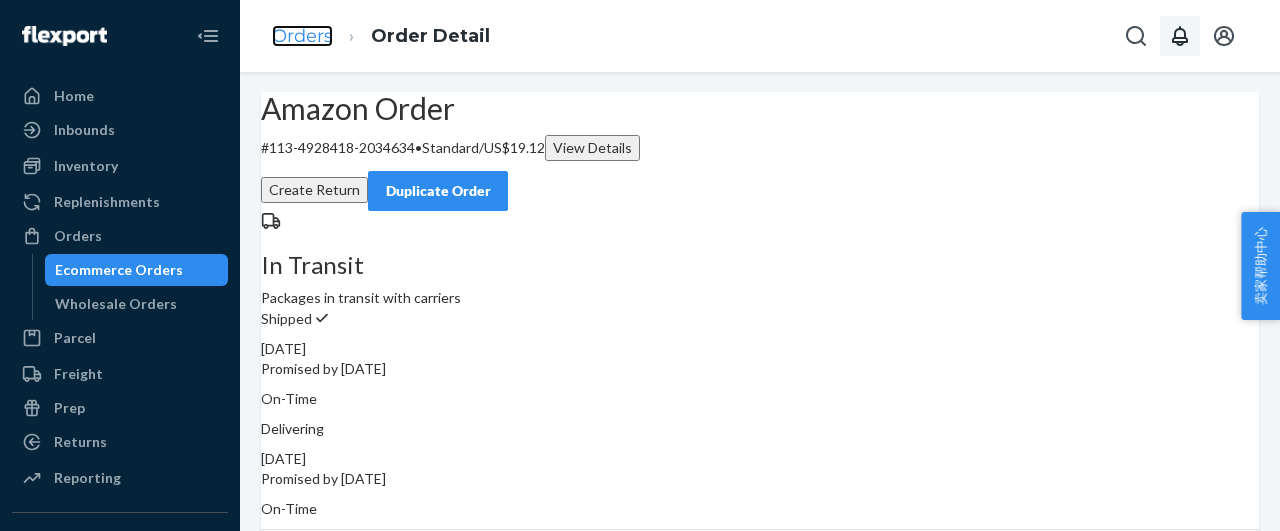 click on "Orders" at bounding box center [302, 36] 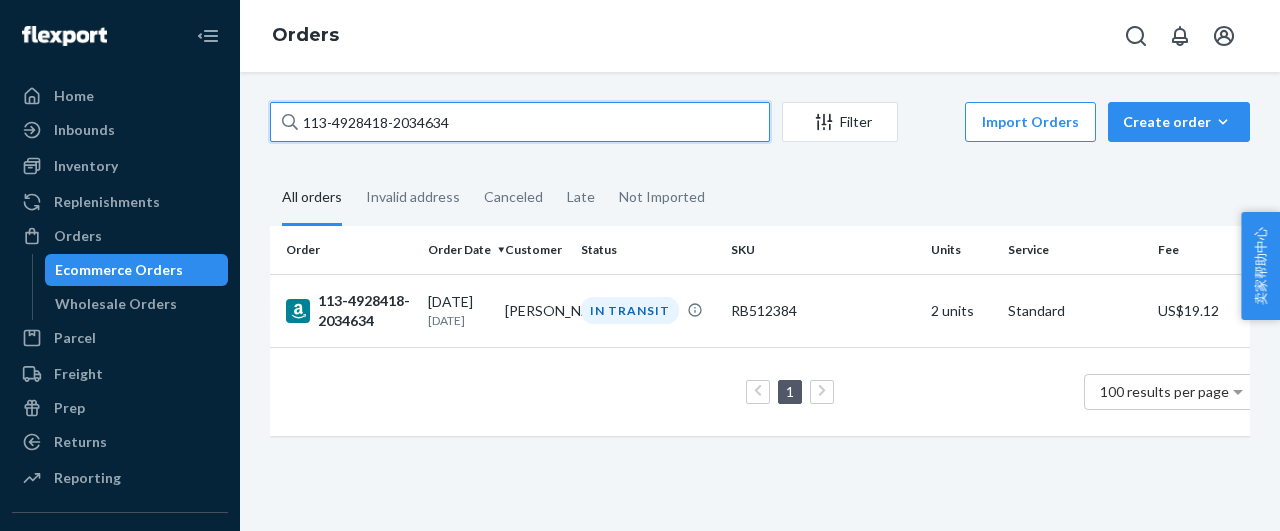 drag, startPoint x: 485, startPoint y: 125, endPoint x: 163, endPoint y: 92, distance: 323.68658 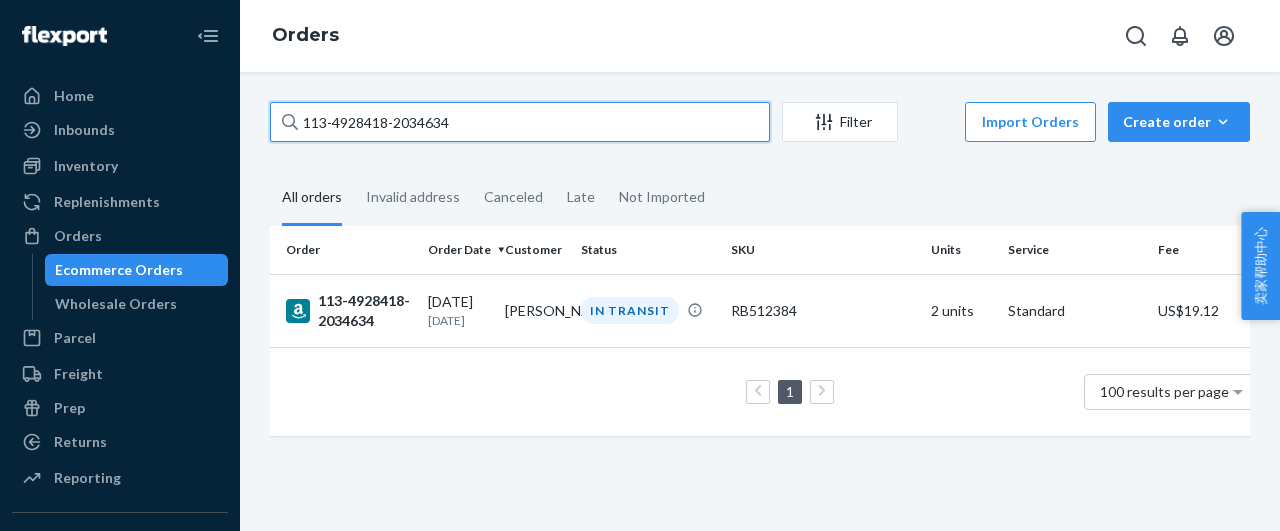 click on "113-4928418-2034634" at bounding box center [520, 122] 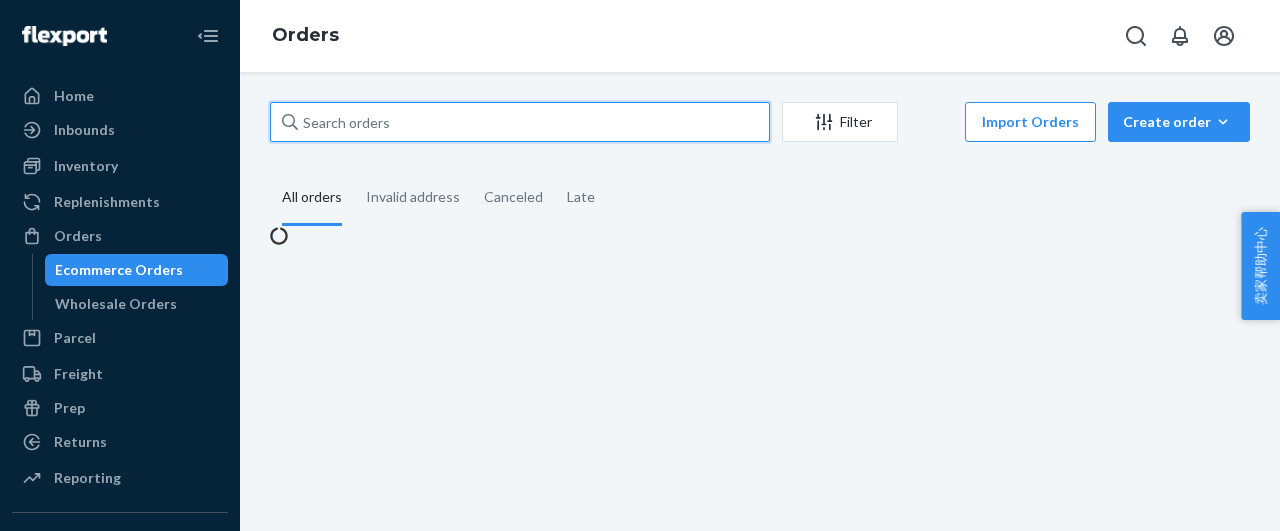 type 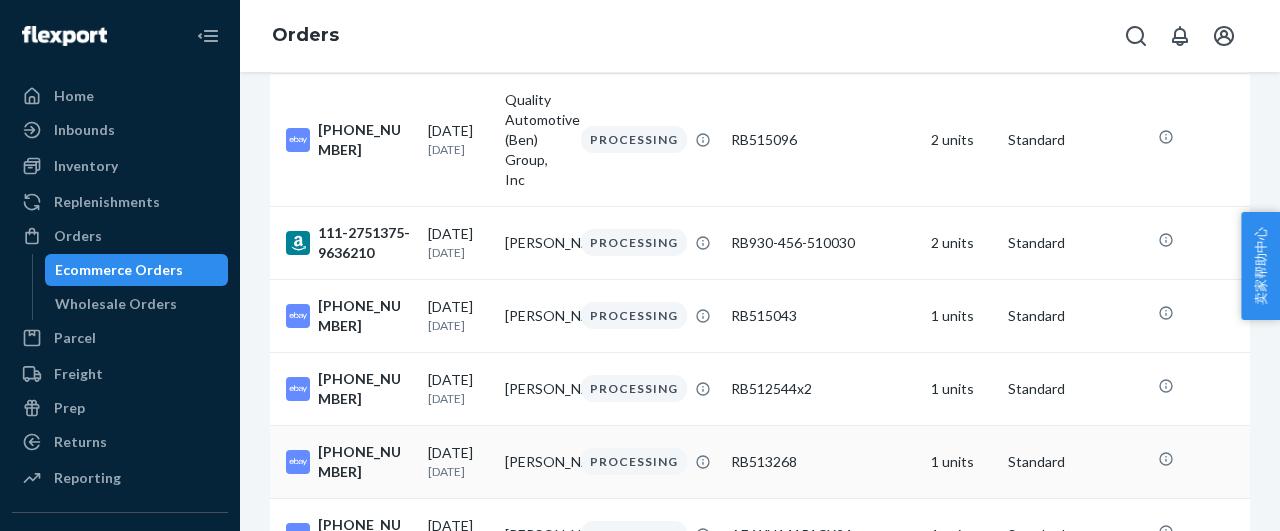 scroll, scrollTop: 667, scrollLeft: 0, axis: vertical 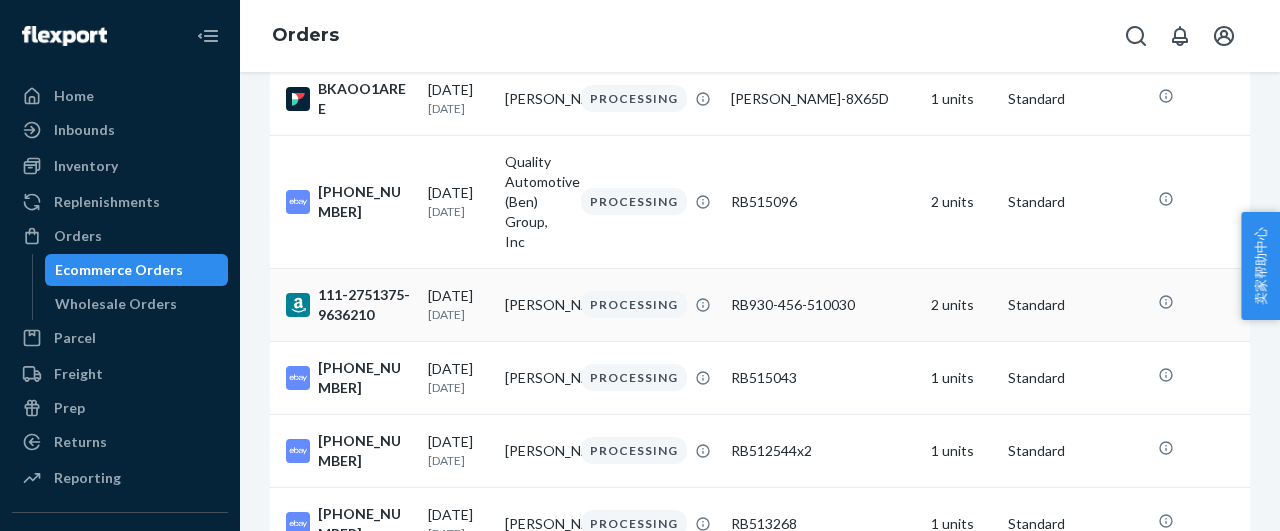 click on "RB930-456-510030" at bounding box center [823, 304] 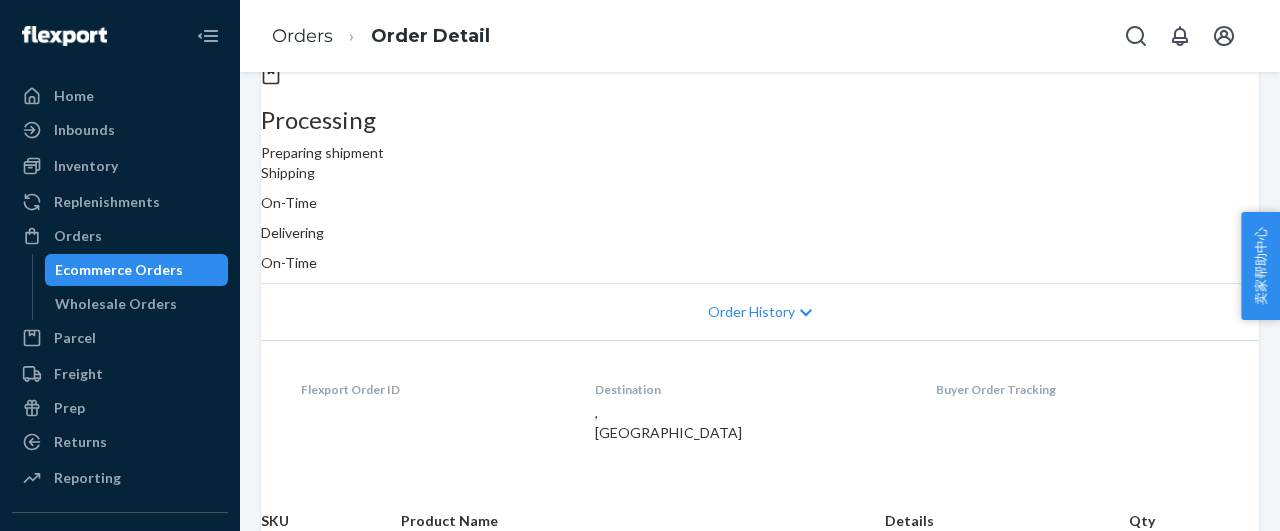 scroll, scrollTop: 0, scrollLeft: 0, axis: both 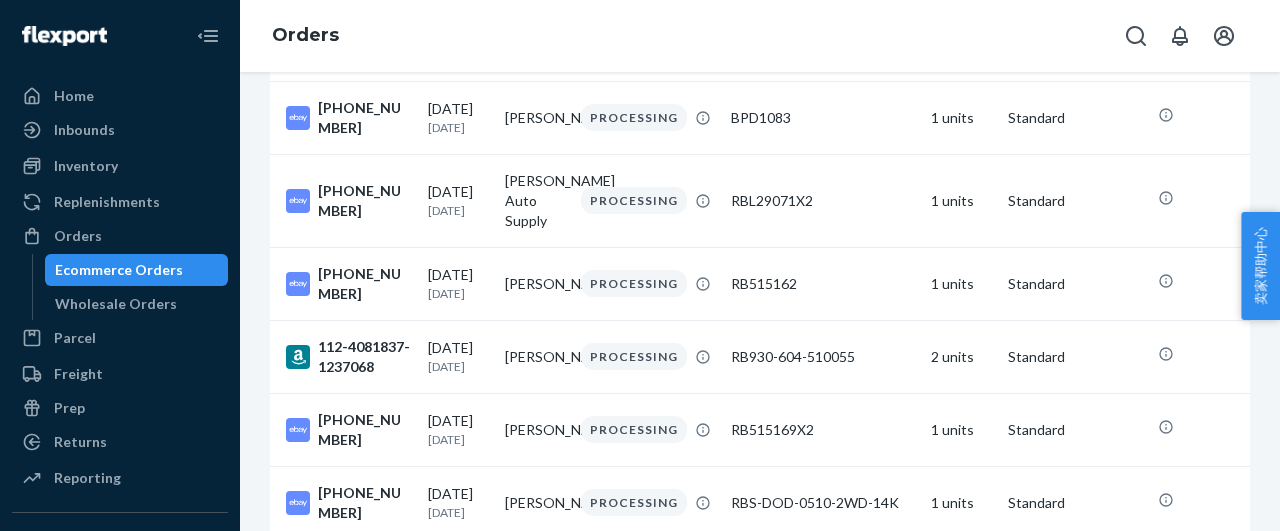 click on "Orders" at bounding box center [760, 36] 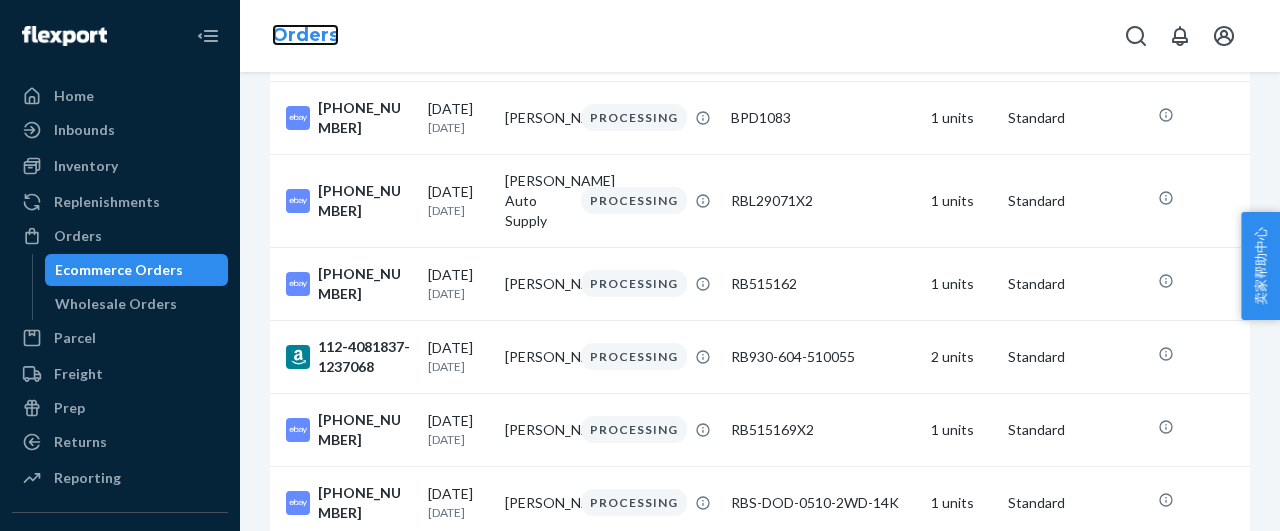 click on "Orders" at bounding box center (305, 35) 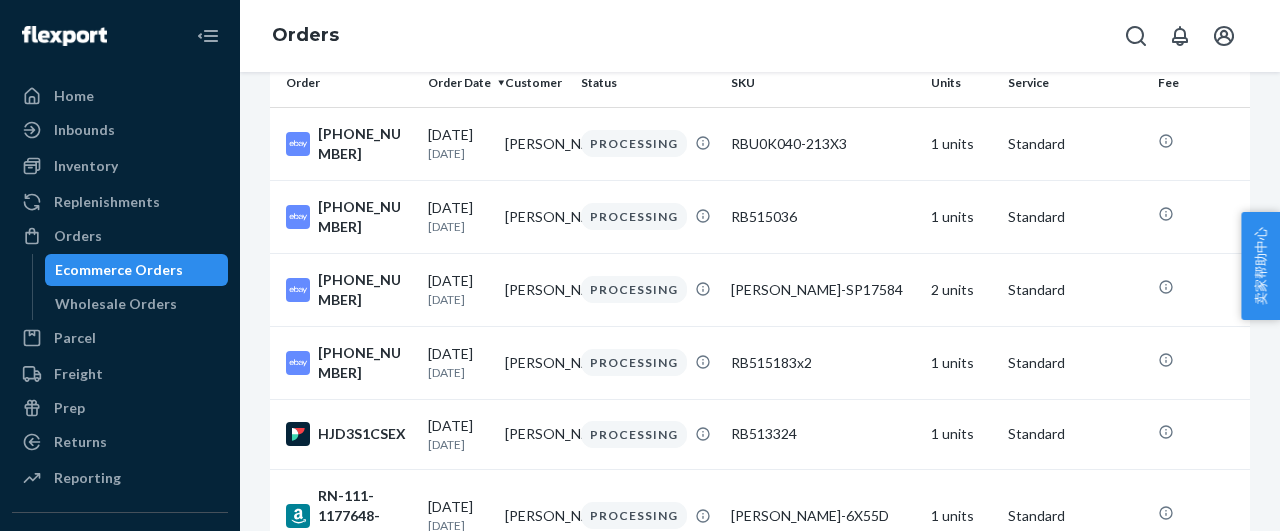 scroll, scrollTop: 0, scrollLeft: 0, axis: both 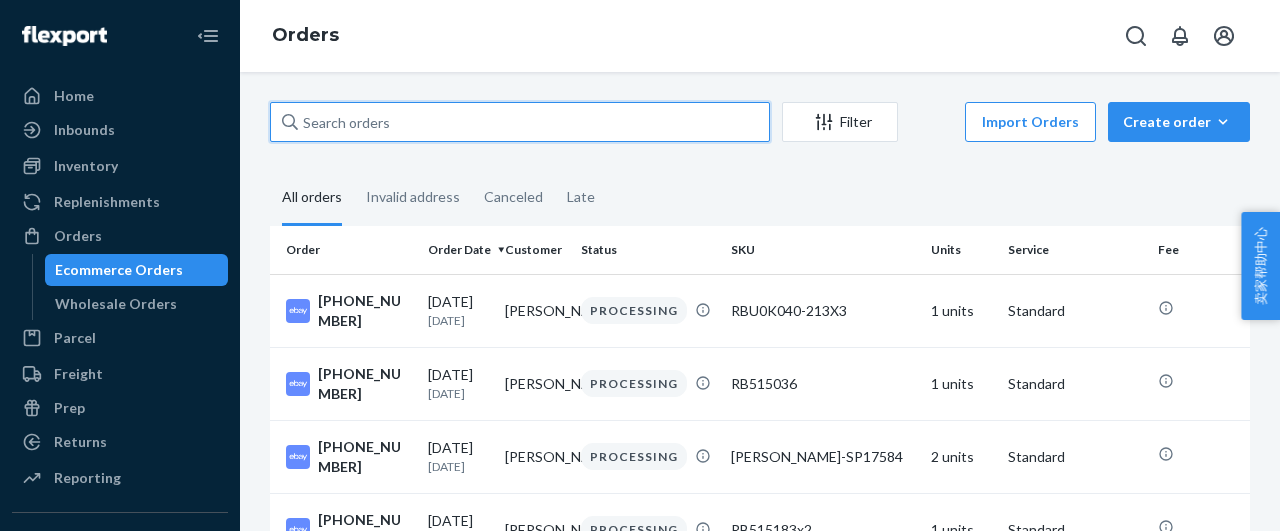 click at bounding box center (520, 122) 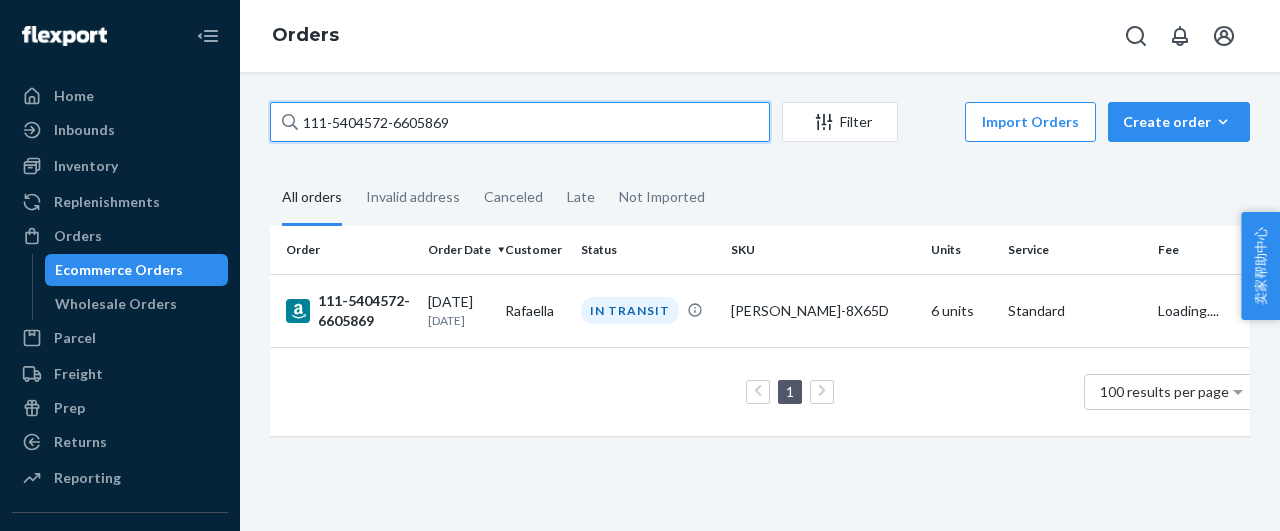 type on "111-5404572-6605869" 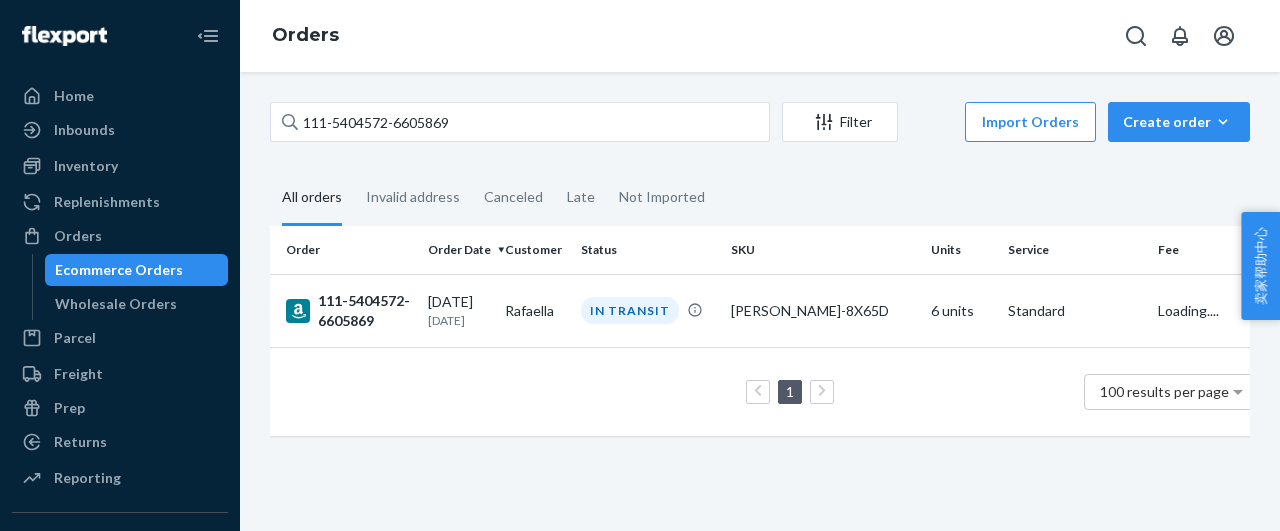 click on "[PERSON_NAME]-8X65D" at bounding box center (823, 311) 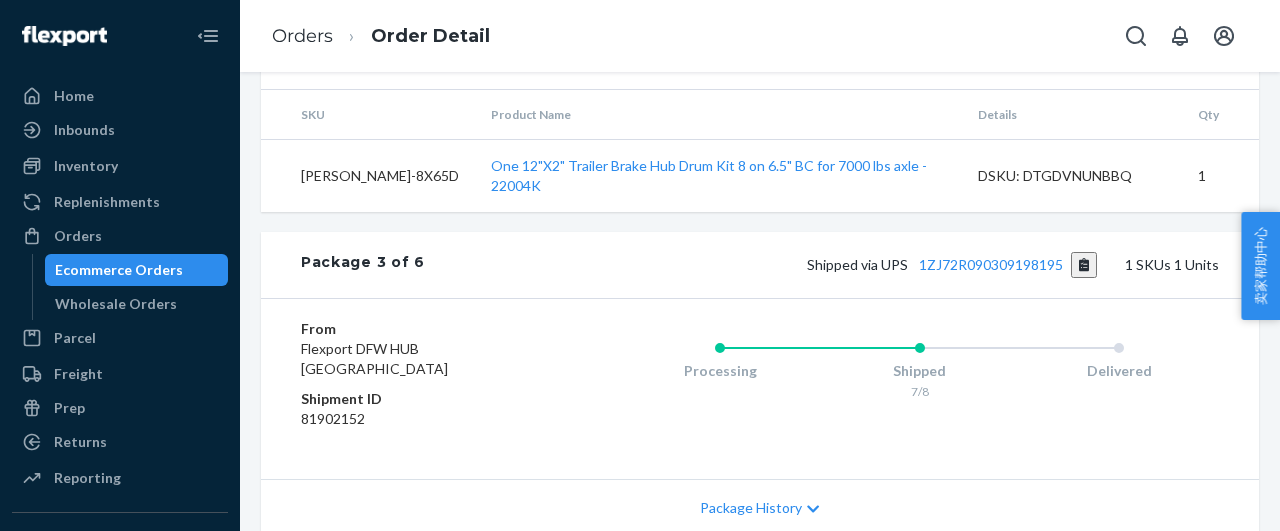 scroll, scrollTop: 1500, scrollLeft: 0, axis: vertical 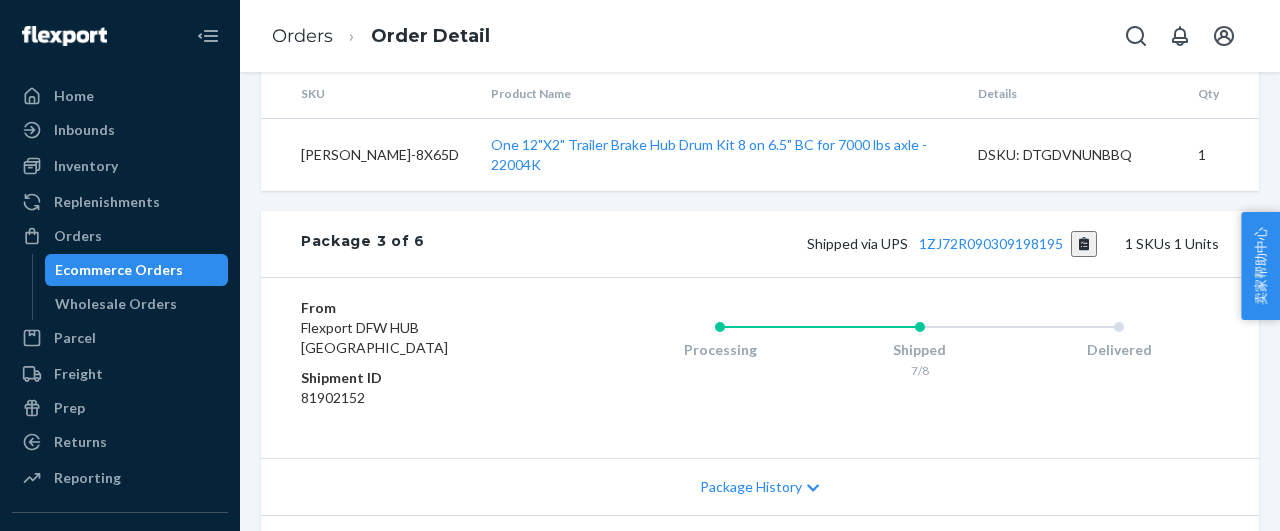 click on "Package History" at bounding box center (751, 40) 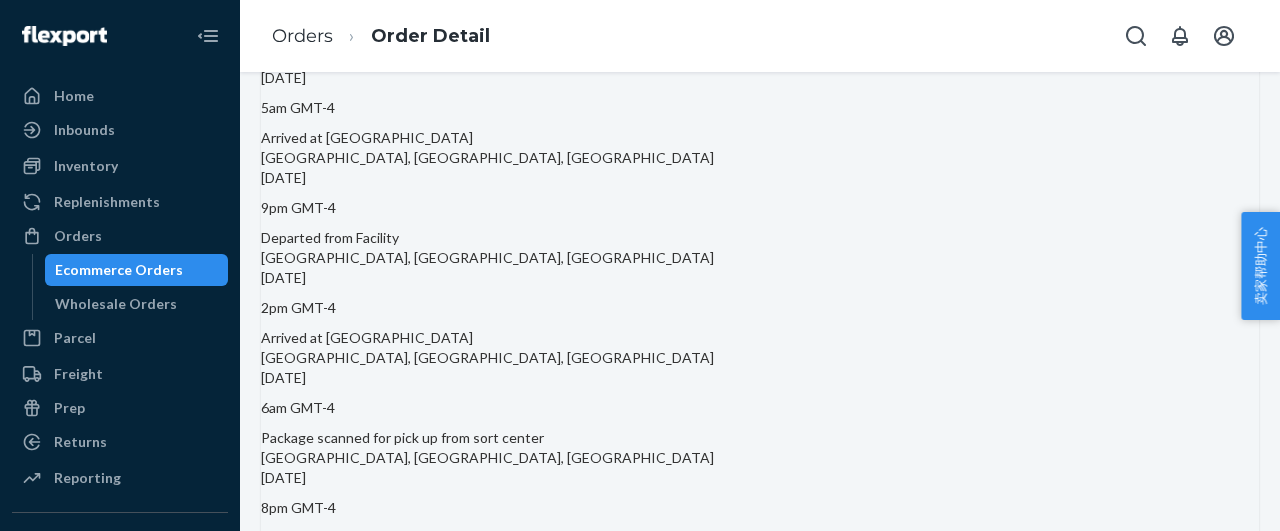 click on "Package History" at bounding box center [751, 40] 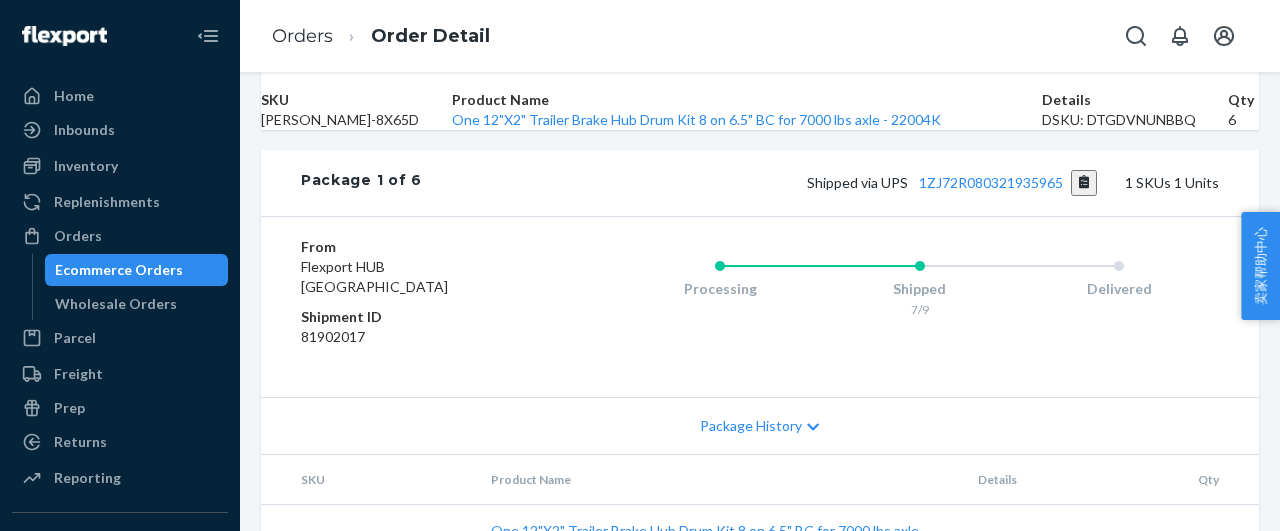 scroll, scrollTop: 0, scrollLeft: 0, axis: both 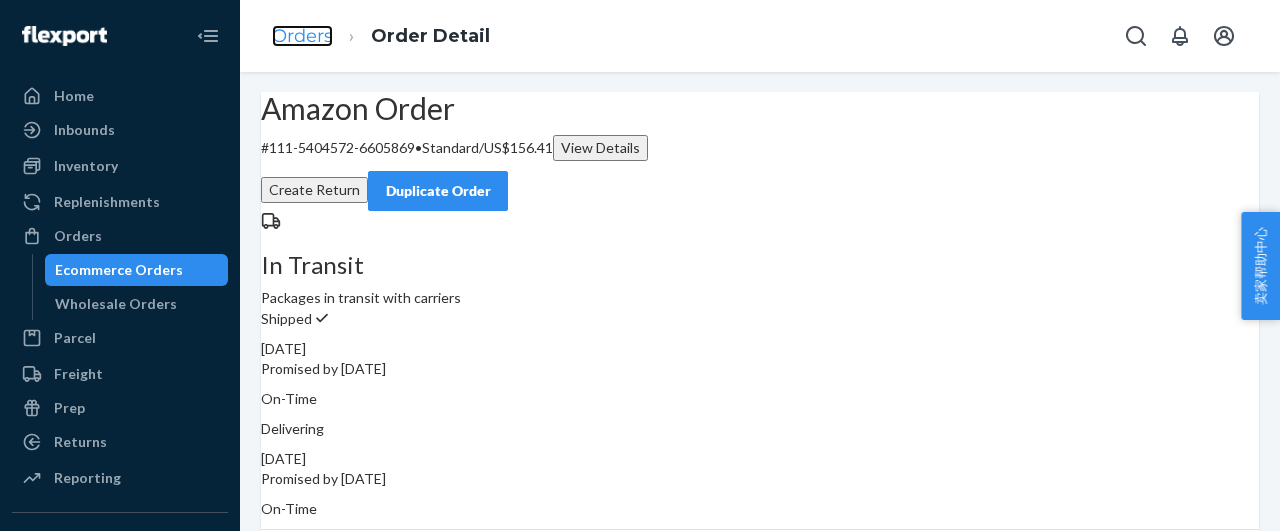 click on "Orders" at bounding box center [302, 36] 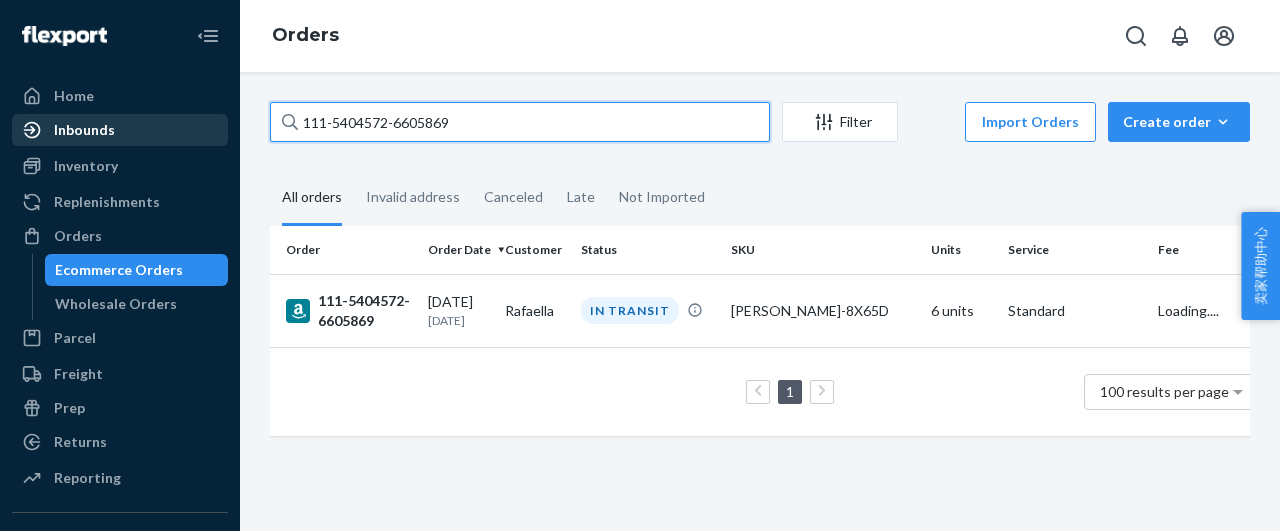 drag, startPoint x: 573, startPoint y: 123, endPoint x: 191, endPoint y: 123, distance: 382 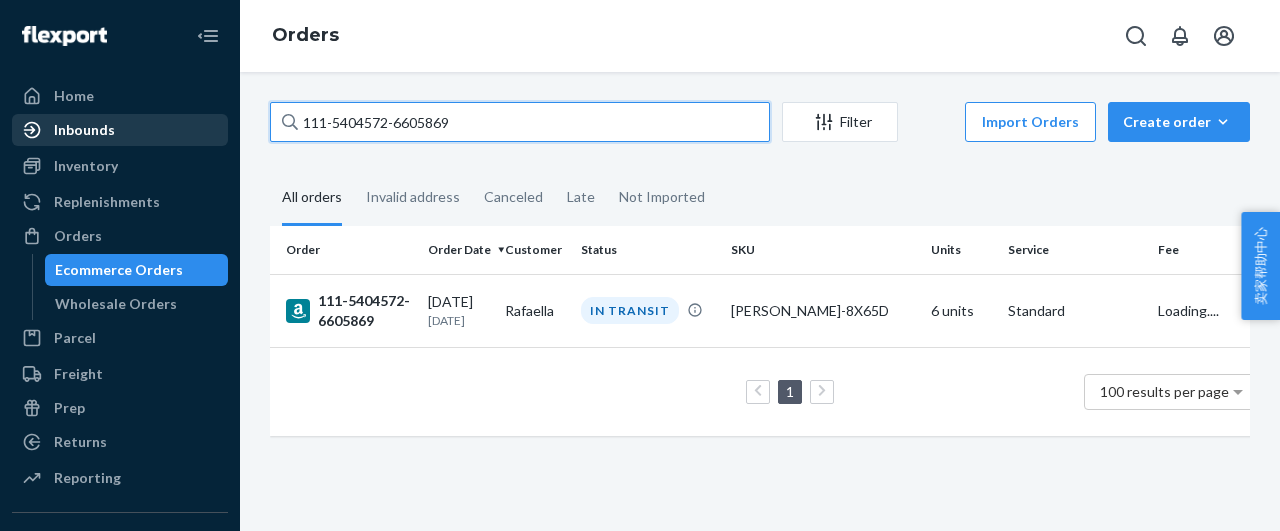 click on "111-5404572-6605869" at bounding box center (520, 122) 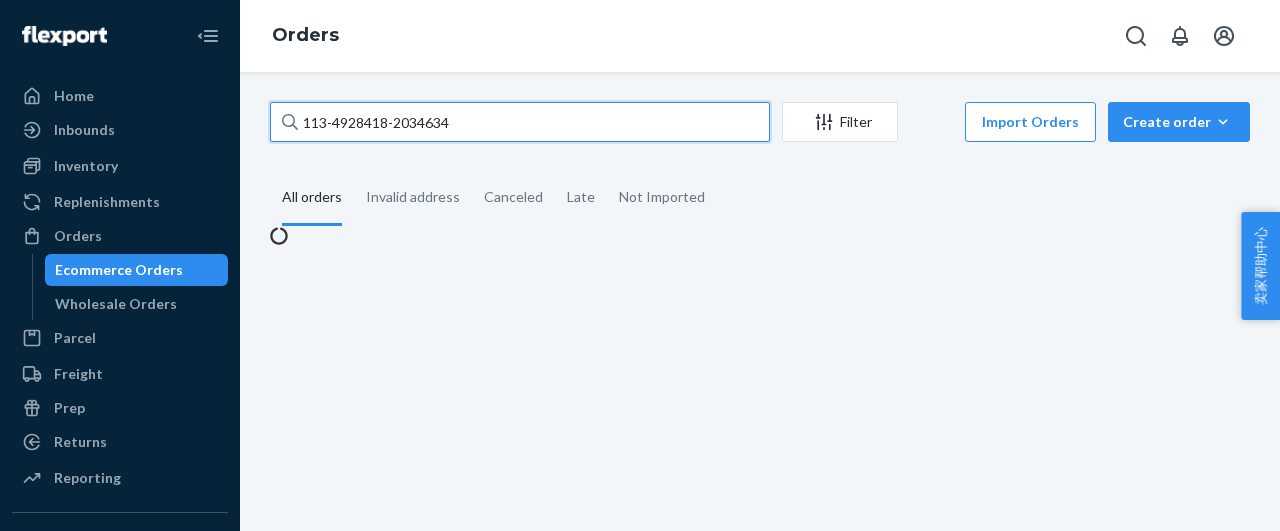 type on "113-4928418-2034634" 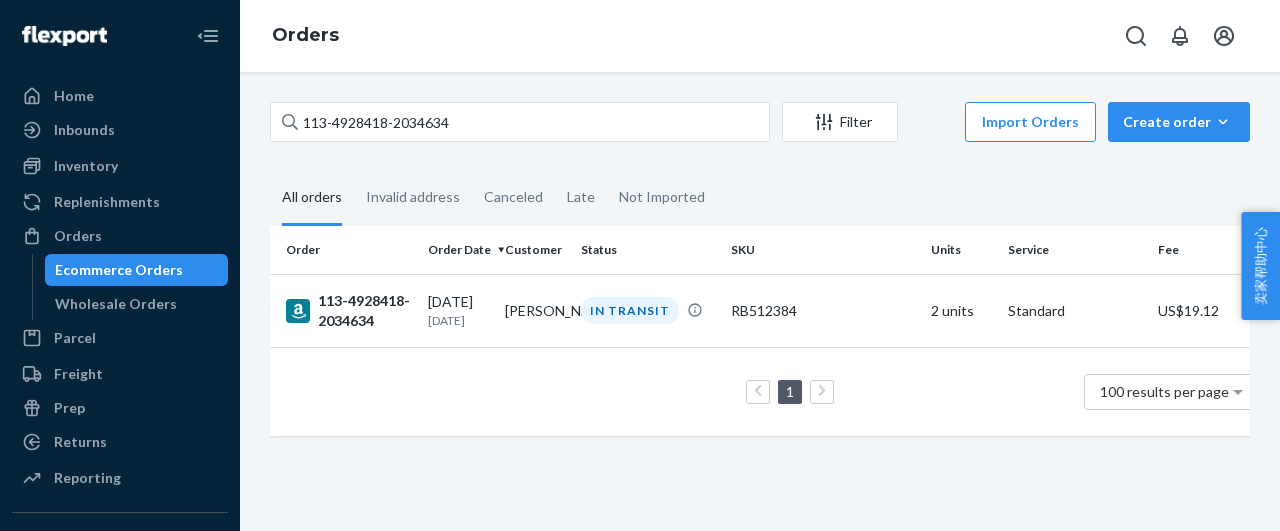 click on "All orders Invalid address Canceled Late Not Imported" at bounding box center (760, 198) 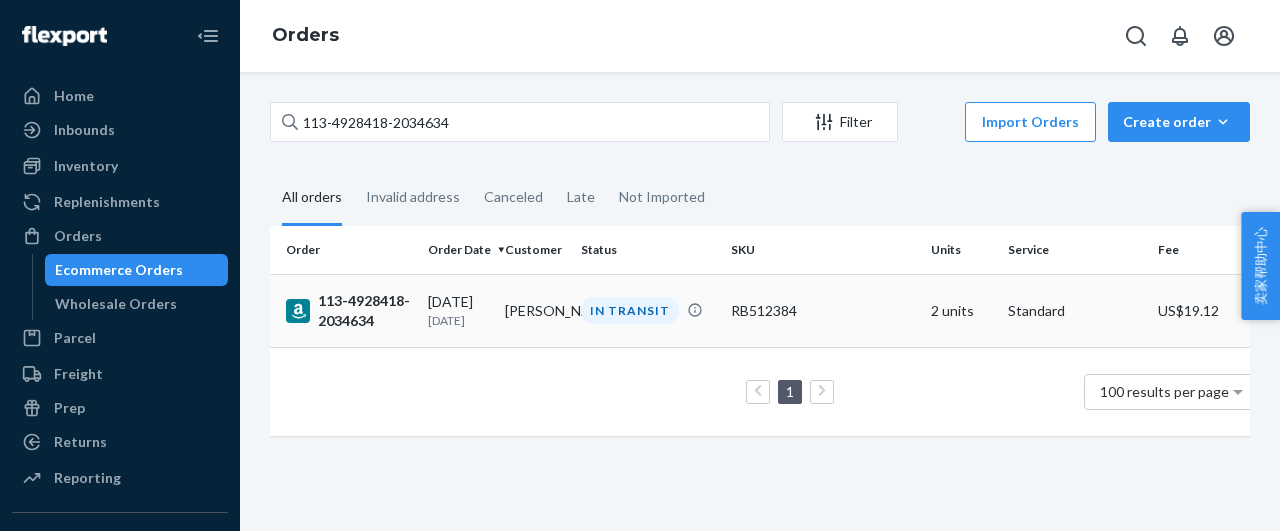 click on "IN TRANSIT" at bounding box center [648, 310] 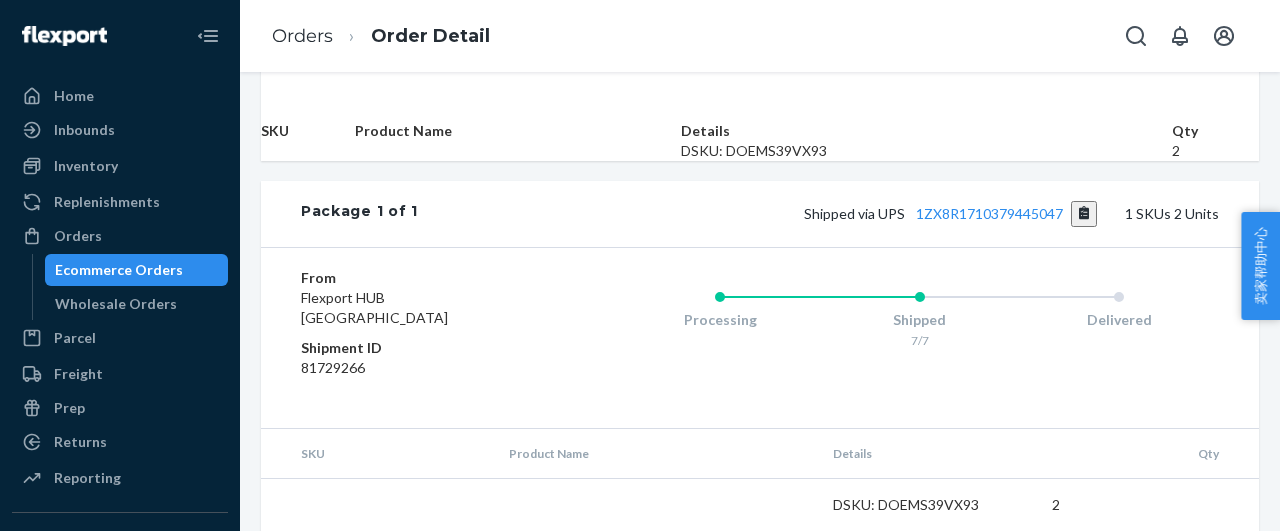 scroll, scrollTop: 735, scrollLeft: 0, axis: vertical 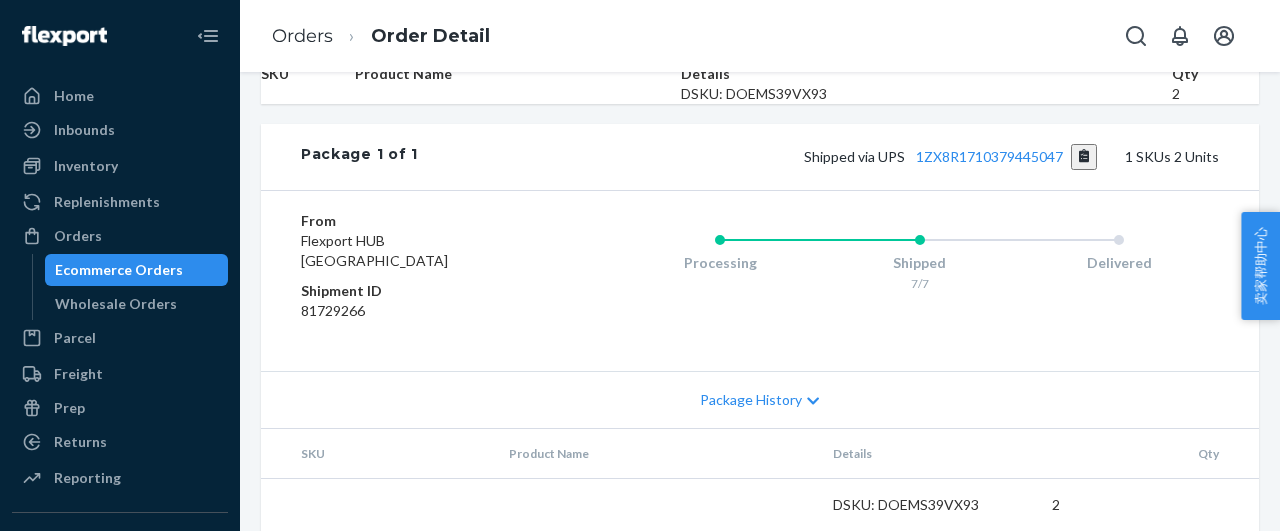 click on "Package History" at bounding box center [751, 400] 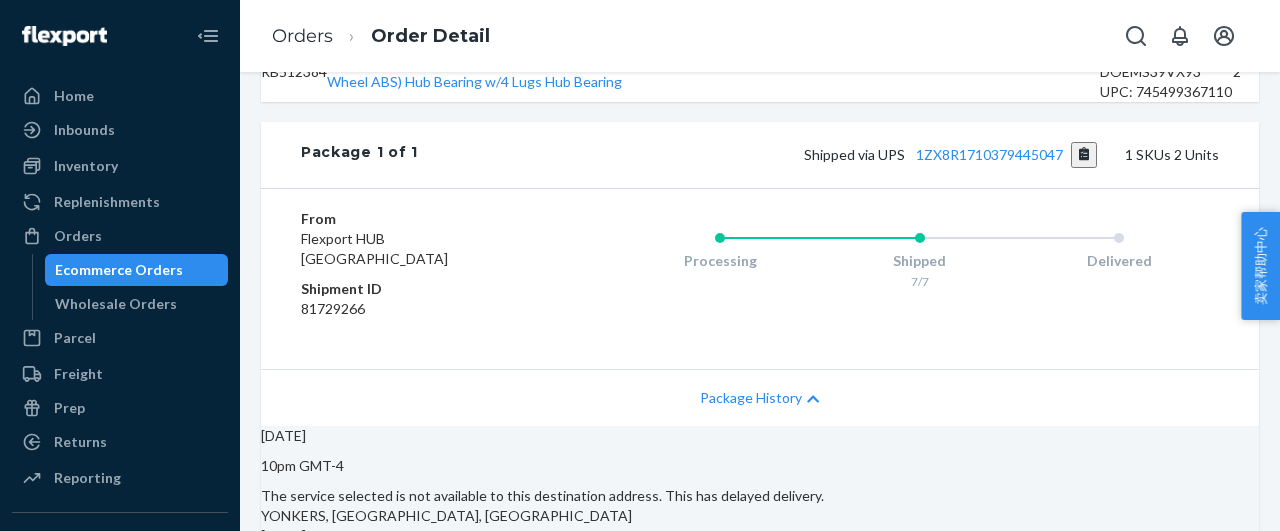 scroll, scrollTop: 902, scrollLeft: 0, axis: vertical 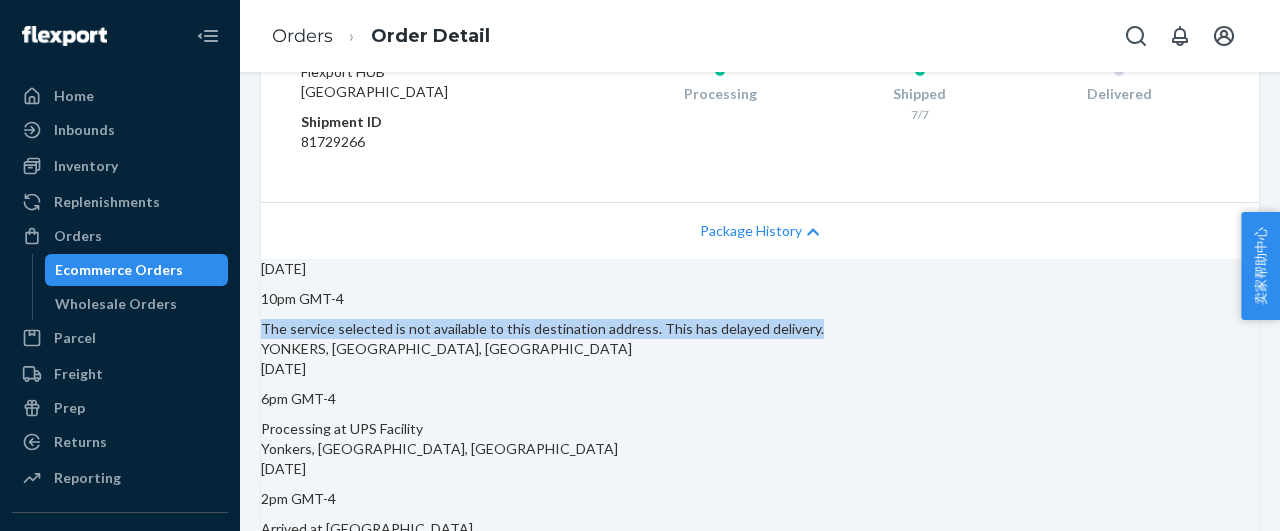 copy on "The service selected is not available to this destination address. This has delayed delivery." 